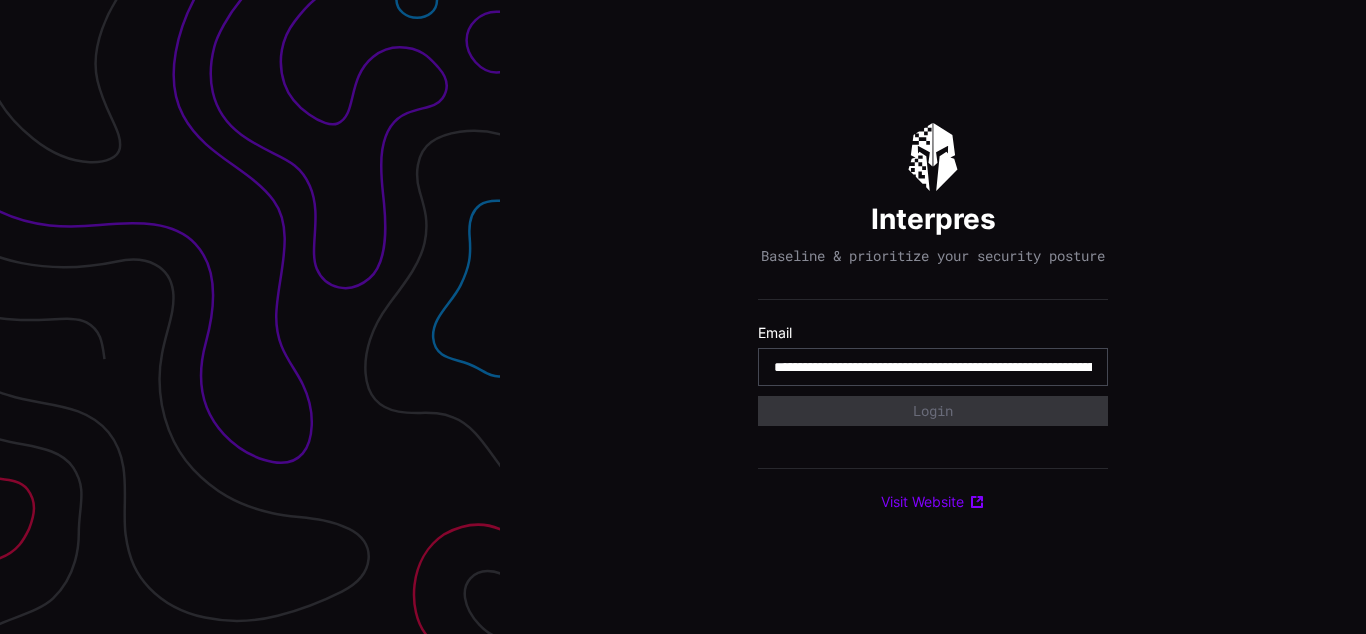 click on "**********" at bounding box center (933, 367) 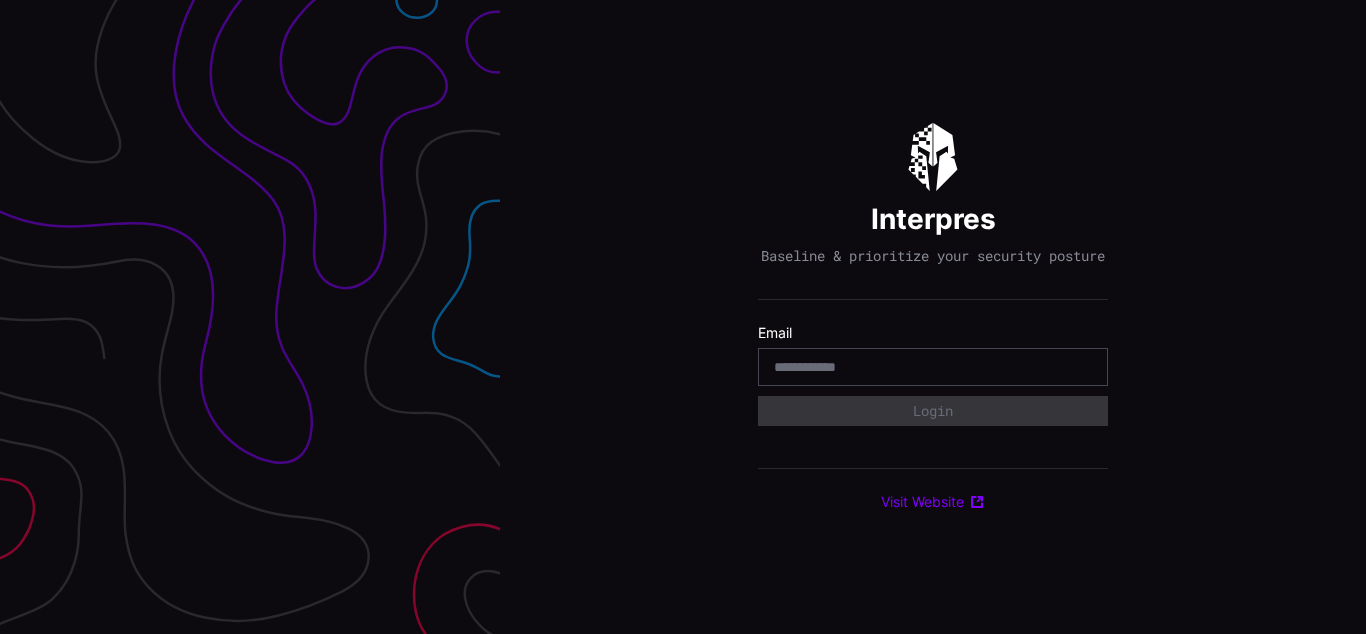 scroll, scrollTop: 0, scrollLeft: 0, axis: both 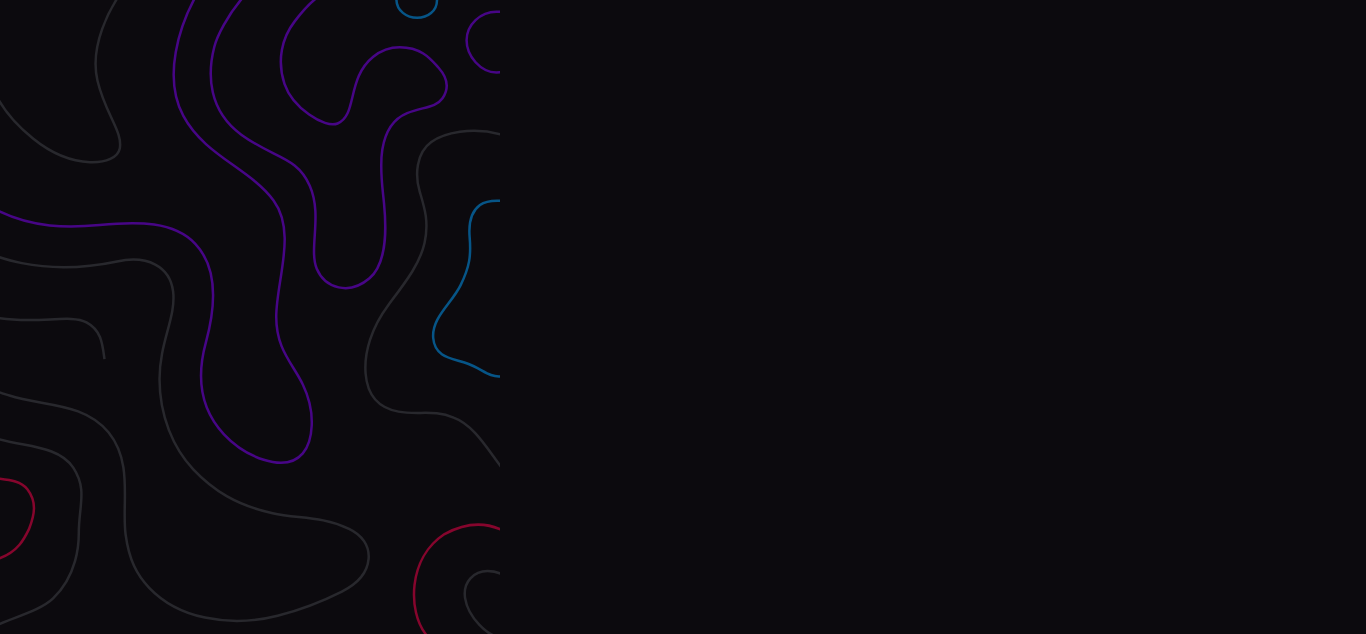 click on "Interpres Baseline & prioritize your security posture Email Login Visit Website" at bounding box center (933, 317) 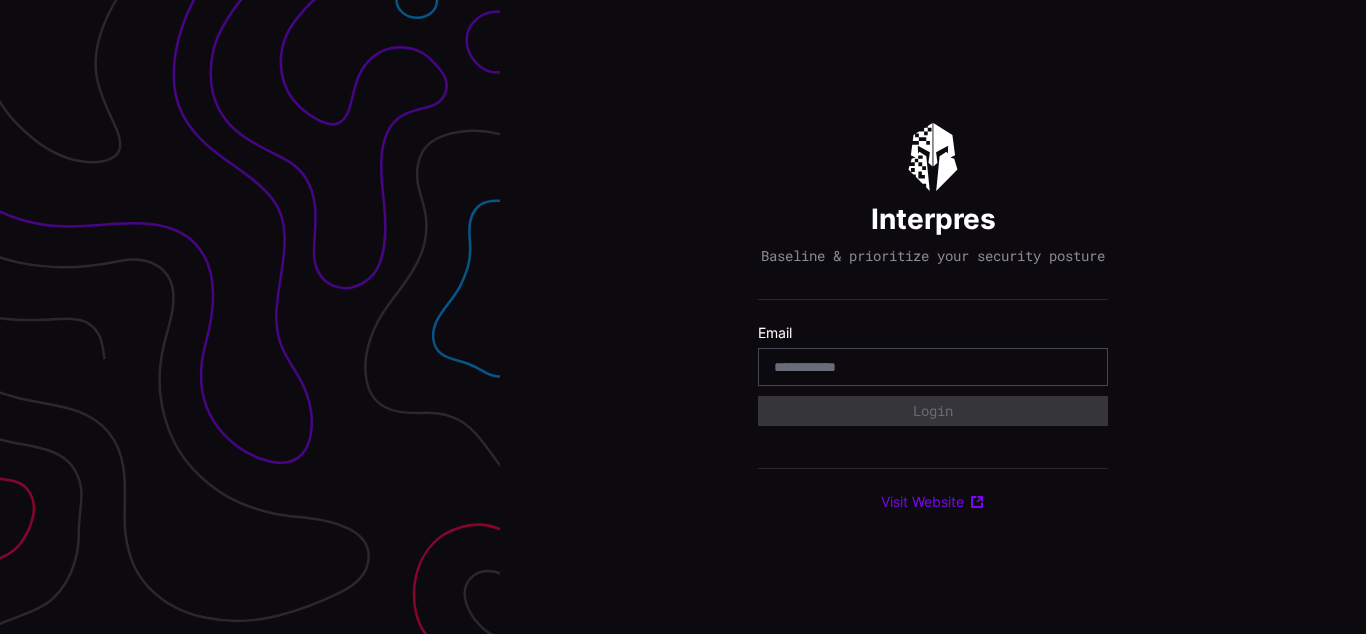 scroll, scrollTop: 0, scrollLeft: 0, axis: both 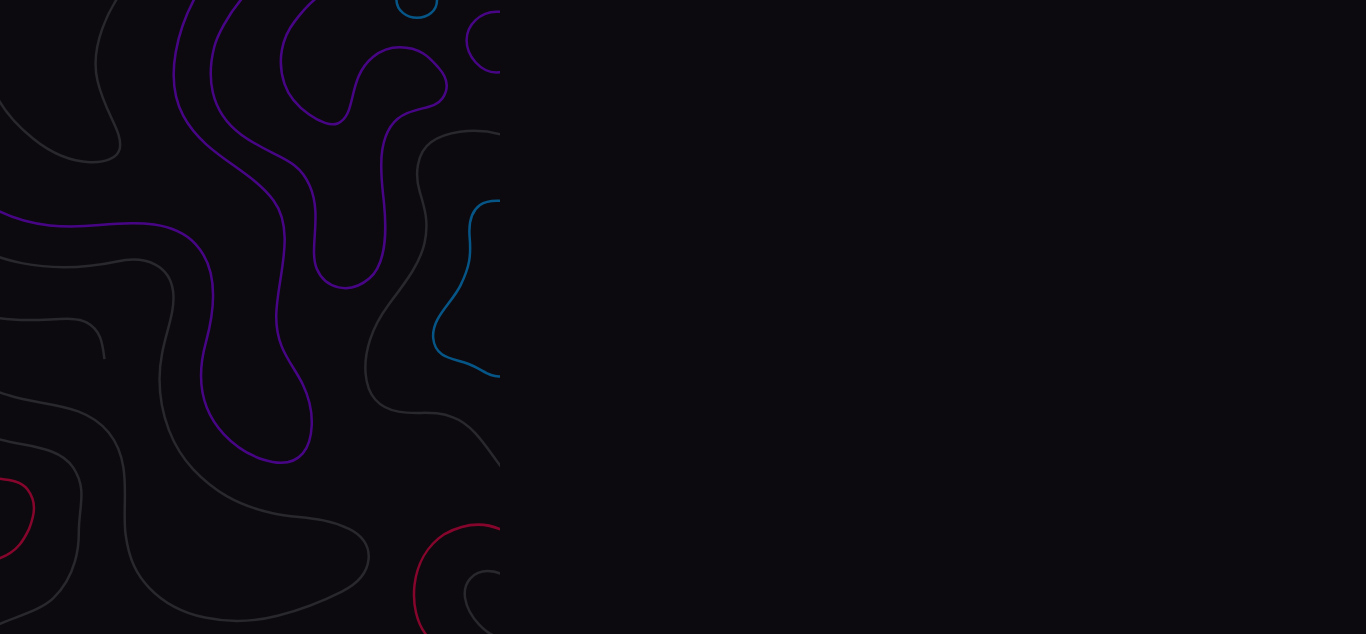 click on "Interpres Baseline & prioritize your security posture Email Login Visit Website" at bounding box center (933, 317) 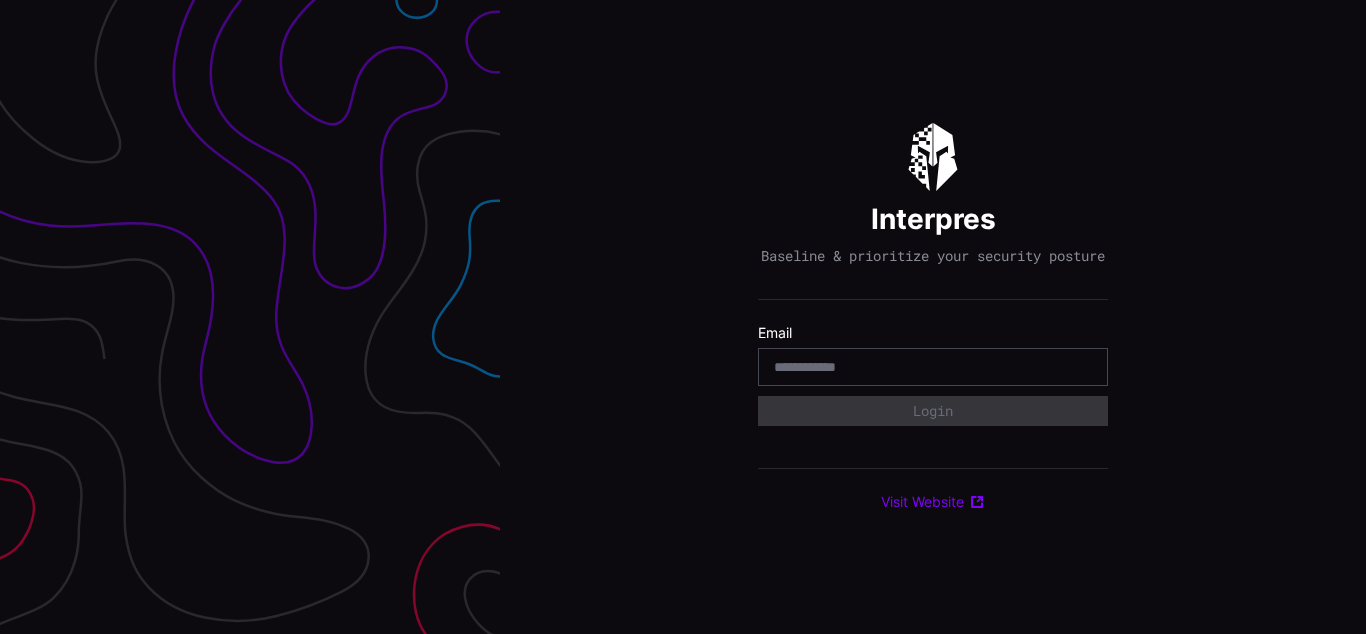 scroll, scrollTop: 0, scrollLeft: 0, axis: both 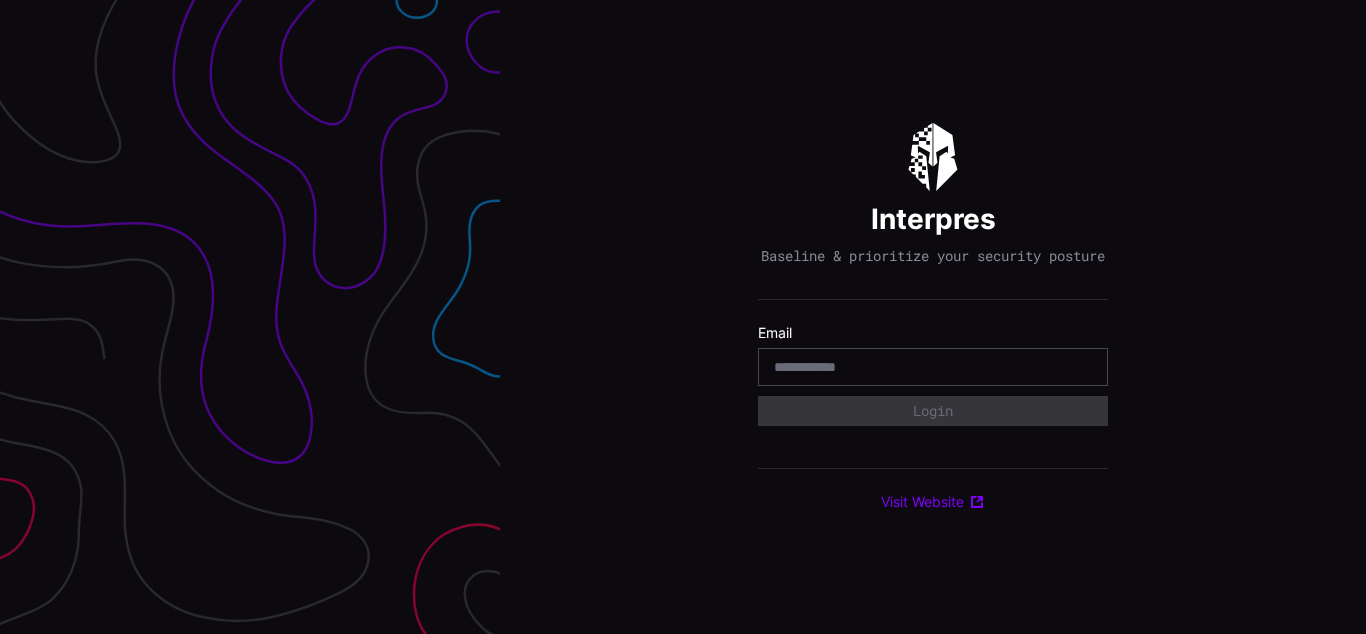 click on "Interpres Baseline & prioritize your security posture Email Login Visit Website" at bounding box center [933, 317] 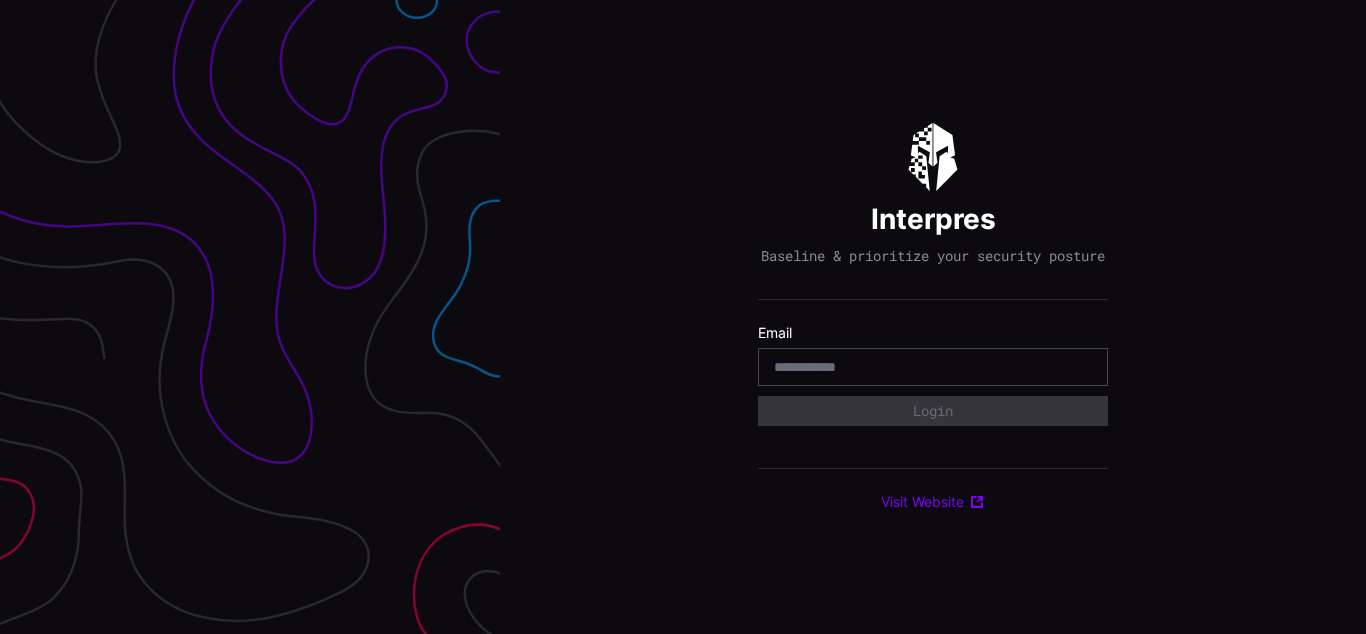 scroll, scrollTop: 0, scrollLeft: 0, axis: both 